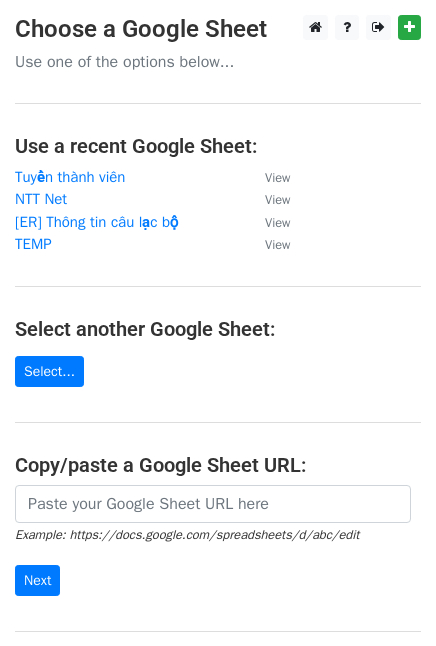 scroll, scrollTop: 0, scrollLeft: 0, axis: both 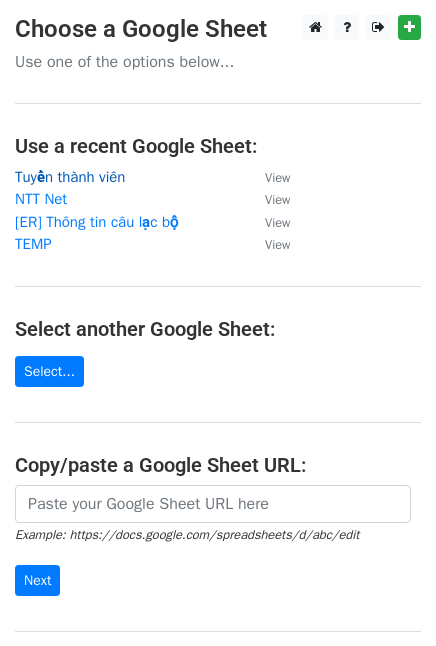 click on "Tuyển thành viên" at bounding box center (70, 177) 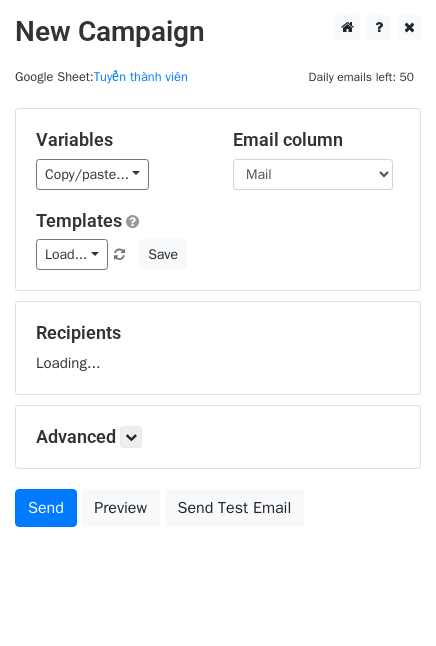 scroll, scrollTop: 0, scrollLeft: 0, axis: both 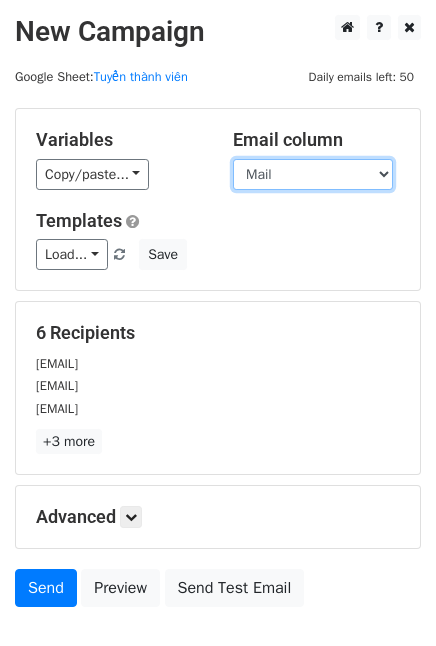 click on "Tên
Mail
Group [GROUP_NAME]
Group Mess" at bounding box center [313, 174] 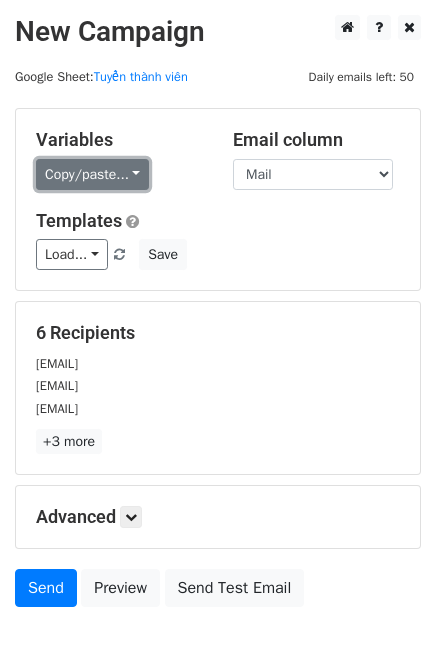 click on "Copy/paste..." at bounding box center (92, 174) 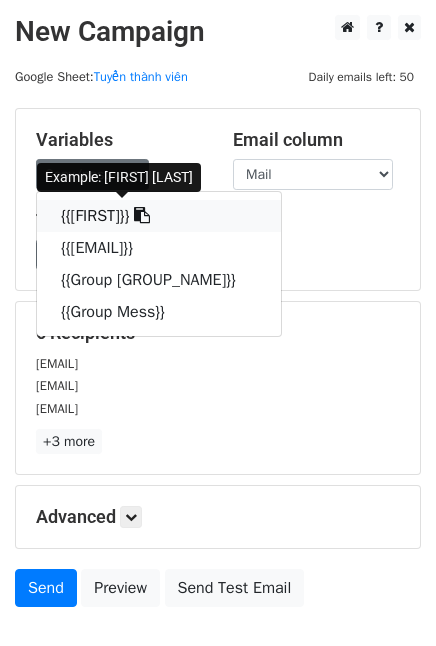 click on "{{Tên}}" at bounding box center [159, 216] 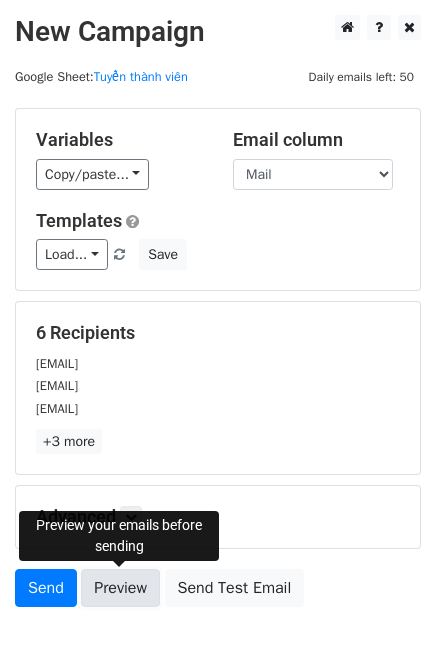 click on "Preview" at bounding box center [120, 588] 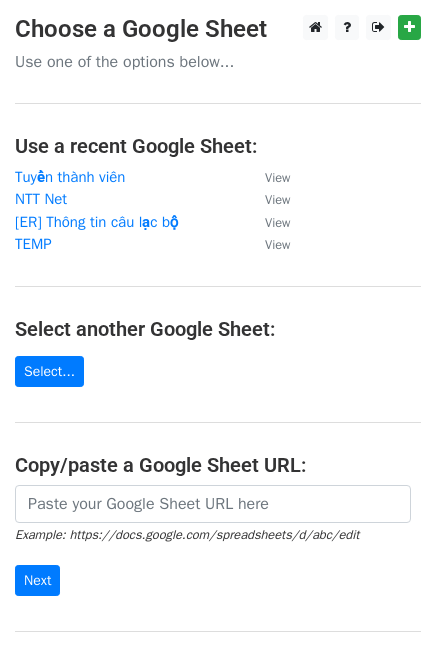 scroll, scrollTop: 0, scrollLeft: 0, axis: both 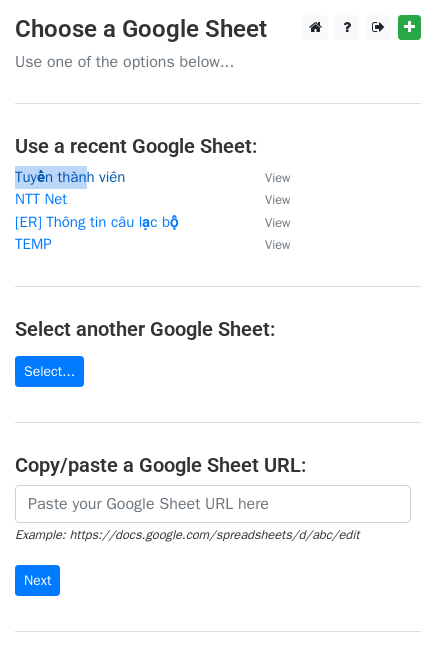 drag, startPoint x: 102, startPoint y: 164, endPoint x: 95, endPoint y: 176, distance: 13.892444 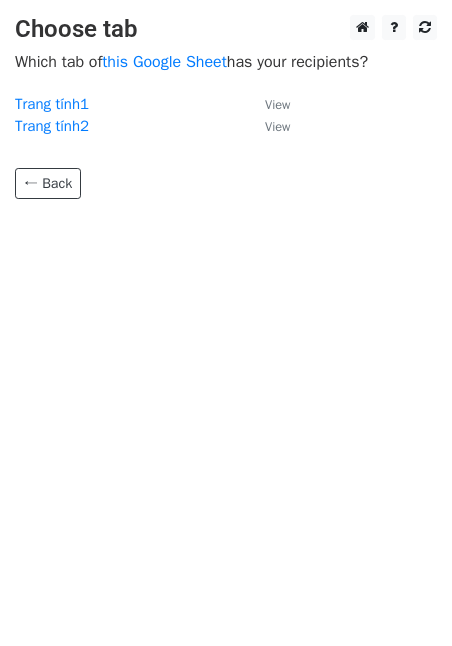 scroll, scrollTop: 0, scrollLeft: 0, axis: both 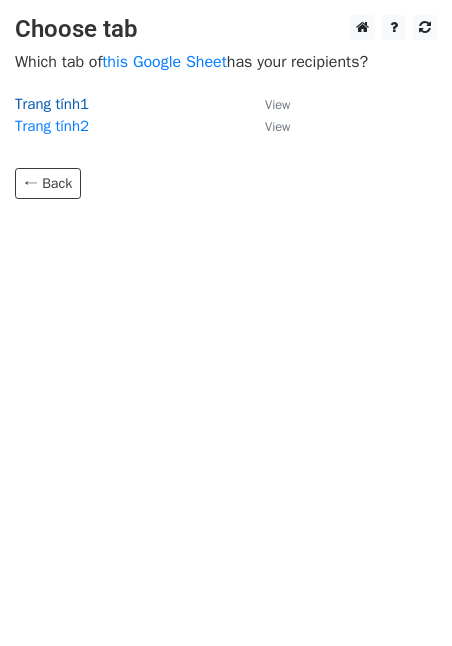 click on "Trang tính1" at bounding box center (52, 104) 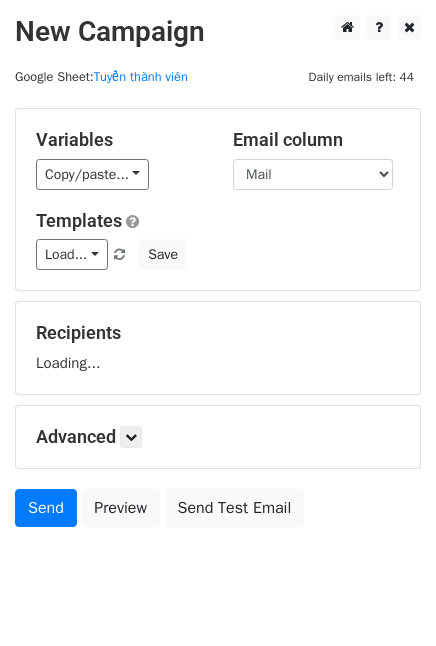 scroll, scrollTop: 0, scrollLeft: 0, axis: both 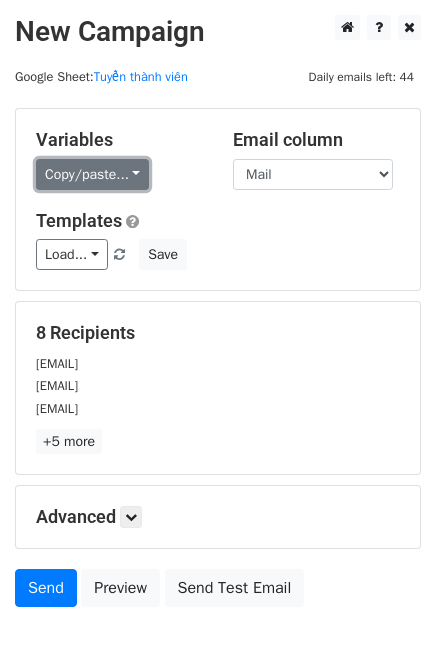 click on "Copy/paste..." at bounding box center [92, 174] 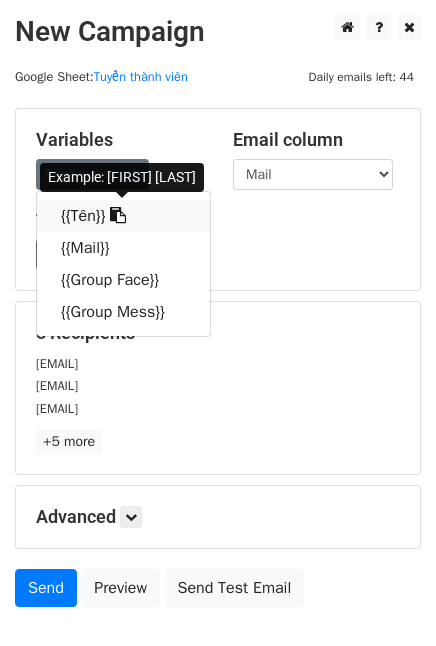 click on "{{Tên}}" at bounding box center [123, 216] 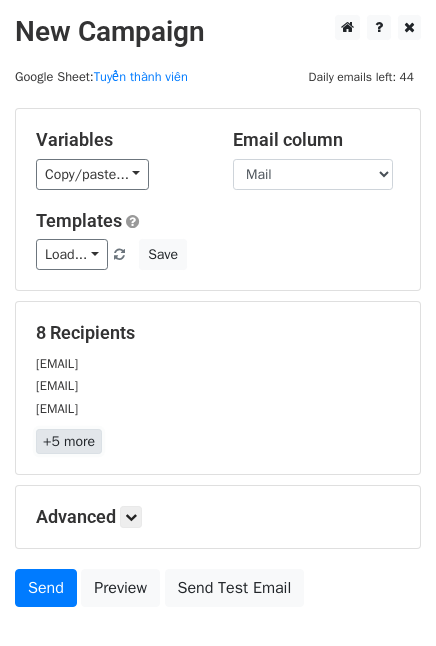click on "+5 more" at bounding box center (69, 441) 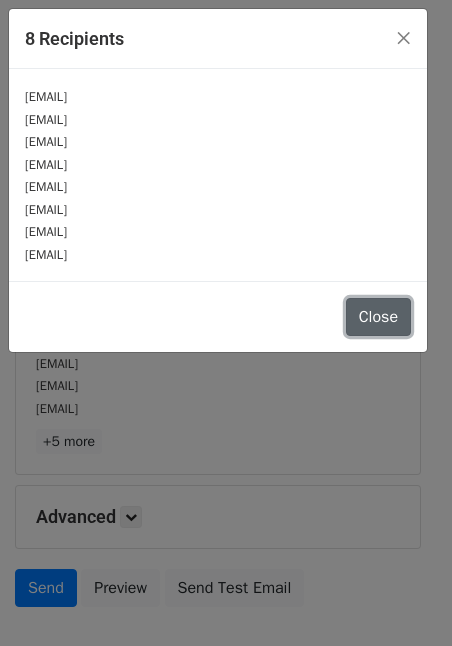 click on "Close" at bounding box center [378, 317] 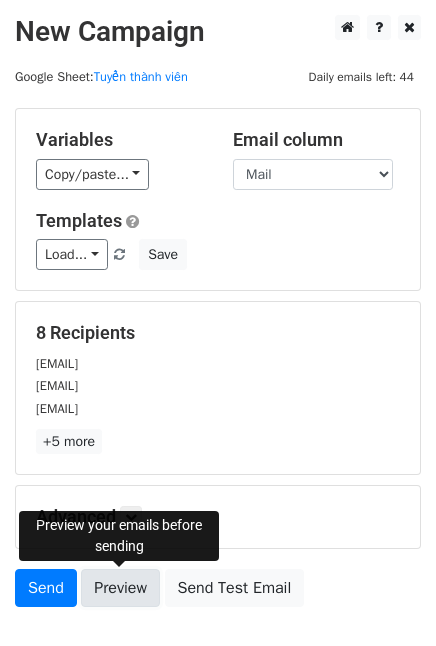 click on "Preview" at bounding box center (120, 588) 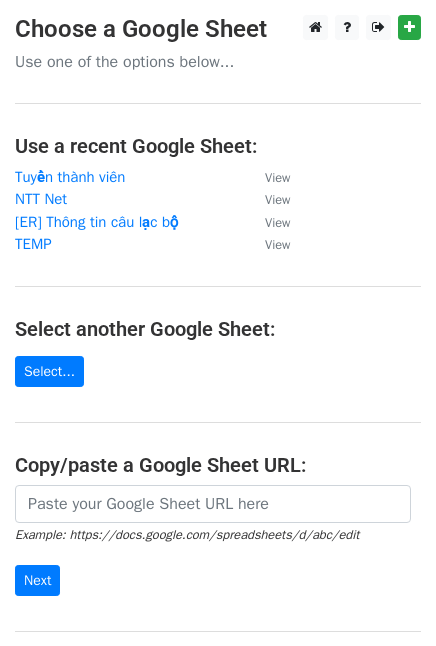 scroll, scrollTop: 0, scrollLeft: 0, axis: both 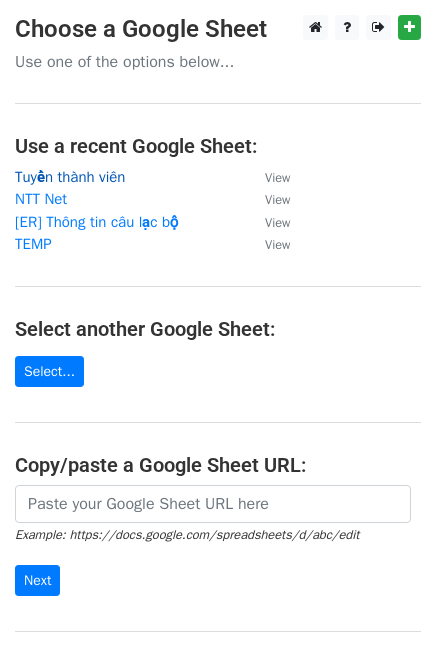 click on "Tuyển thành viên" at bounding box center [70, 177] 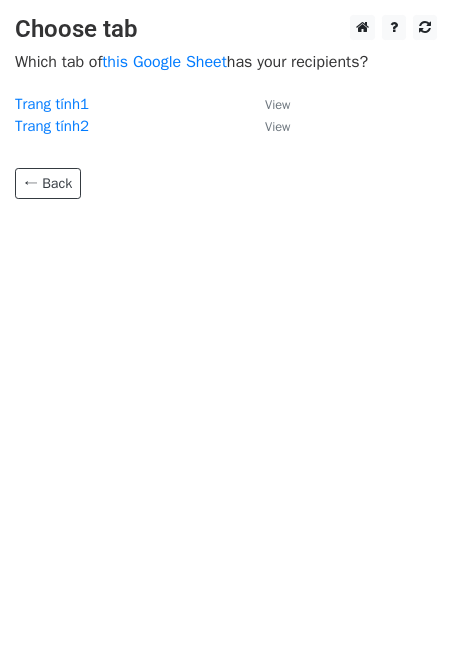 scroll, scrollTop: 0, scrollLeft: 0, axis: both 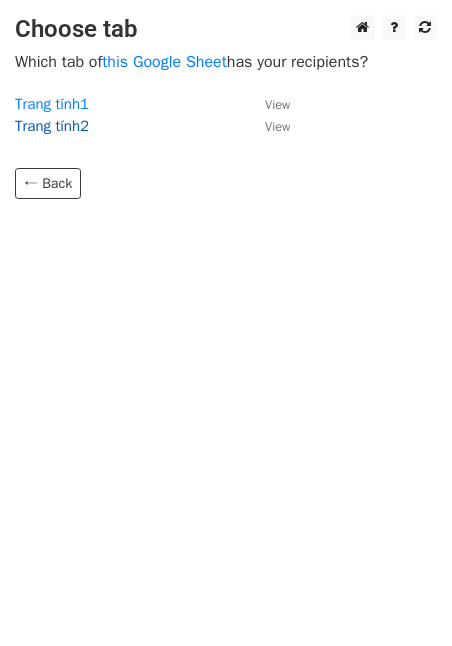 click on "Trang tính2" at bounding box center (52, 126) 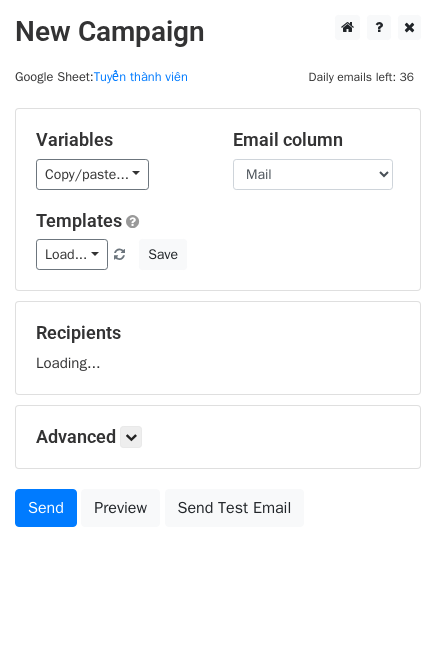 scroll, scrollTop: 0, scrollLeft: 0, axis: both 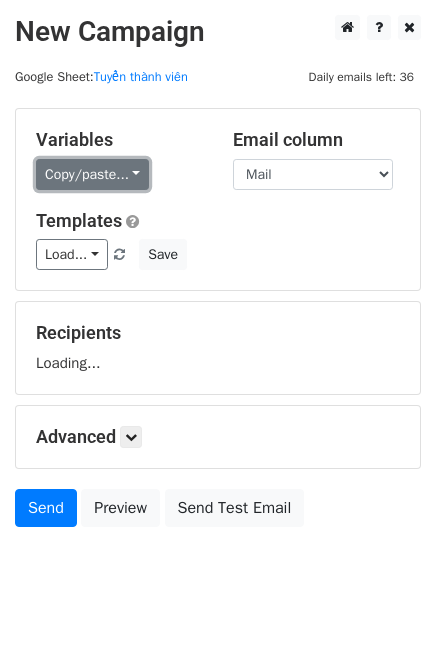 click on "Copy/paste..." at bounding box center (92, 174) 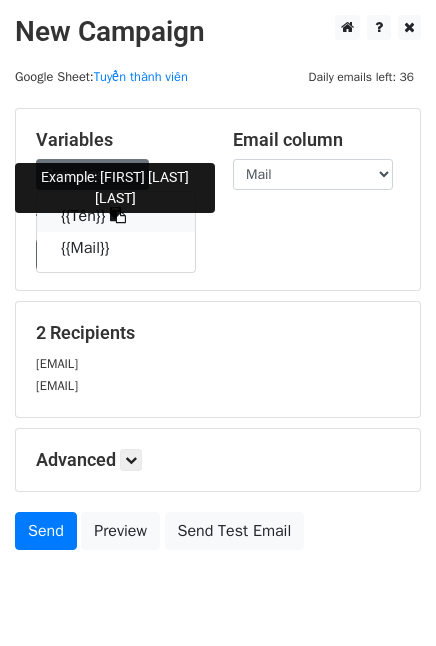 click on "{{Tên}}" at bounding box center [116, 216] 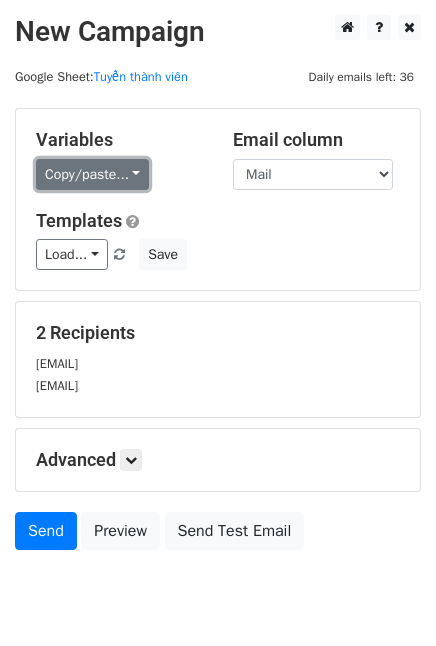 click on "Copy/paste..." at bounding box center [92, 174] 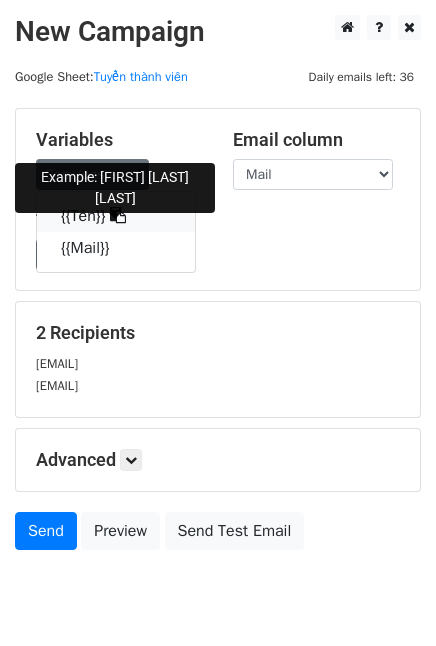 click on "{{Tên}}" at bounding box center (116, 216) 